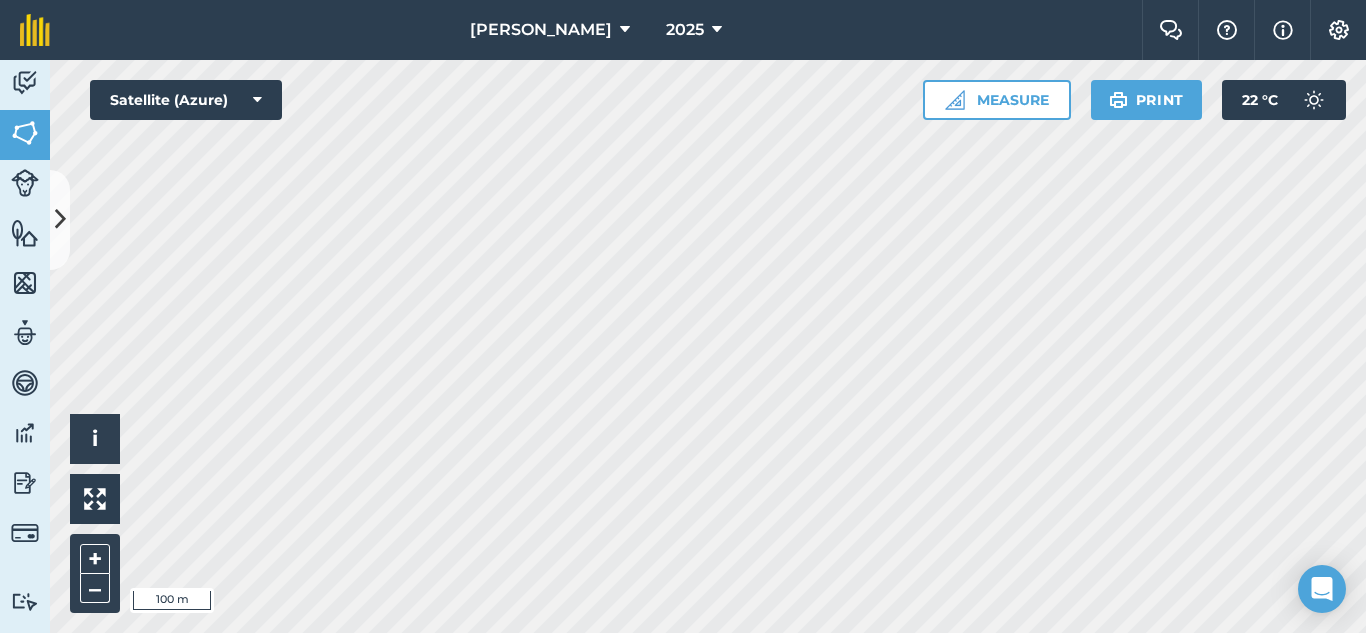 scroll, scrollTop: 0, scrollLeft: 0, axis: both 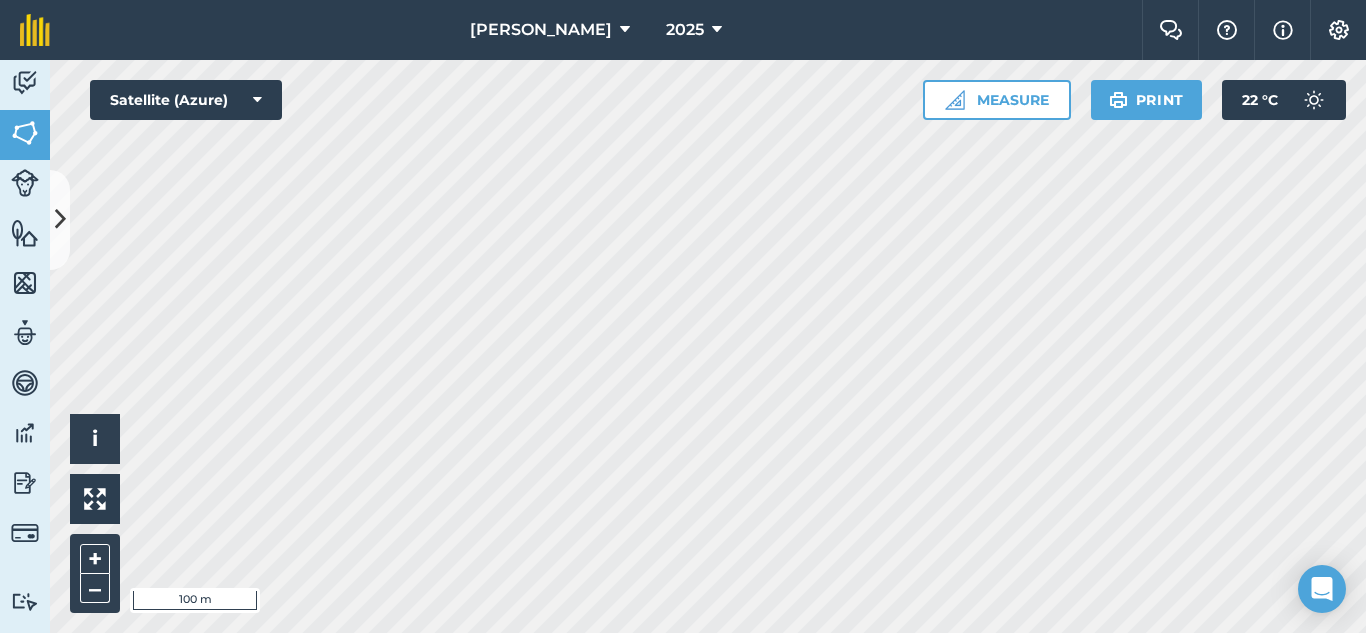 click on "[PERSON_NAME]  2025 Farm Chat Help Info Settings [PERSON_NAME]   -  2025 Reproduced with the permission of  Microsoft Printed on  [DATE] Field usages No usage set BEANS: DRY C282 Commercial maize Dams Dry Beans Dry Beans lake Dry land  Lake dry beans seed Other Other Other Seed Maize Feature types avo  avo main road Dams Eskom Lines Farm boundary  farm house farm house [PERSON_NAME] farm Main Pipe Lines  new pivot New pivot new shed park mount pivot 1 parkmount pivot 1 parkmount pivot 2 Pivot  1 pivot 3 pivot 3 option pivot 4 pivot 4 Pivot move Point  Pump House  [PERSON_NAME] Pivot 1 [PERSON_NAME] Pivot 2 [PERSON_NAME] Pivot 2 [PERSON_NAME] pivot 3 [PERSON_NAME] pivot 3 [PERSON_NAME] pivot 5 Trees Water Activity Fields Livestock Features Maps Team Vehicles Data Reporting Billing Tutorials Tutorials Fields   Add   Set usage Visibility: On Total area :  593.1   Ha Edit fields By usages, Filters (1) Commercial maize 15.58   Ha P-1 1.269   Ha P-2 2.692   Ha P-3 3.996   Ha P-4 2.586   Ha P-5 2.418   Ha P-6 1.924   Ha P-7 0.6955   Ha Dry Beans 108.2   Ha P 8-5 1.289" at bounding box center (683, 316) 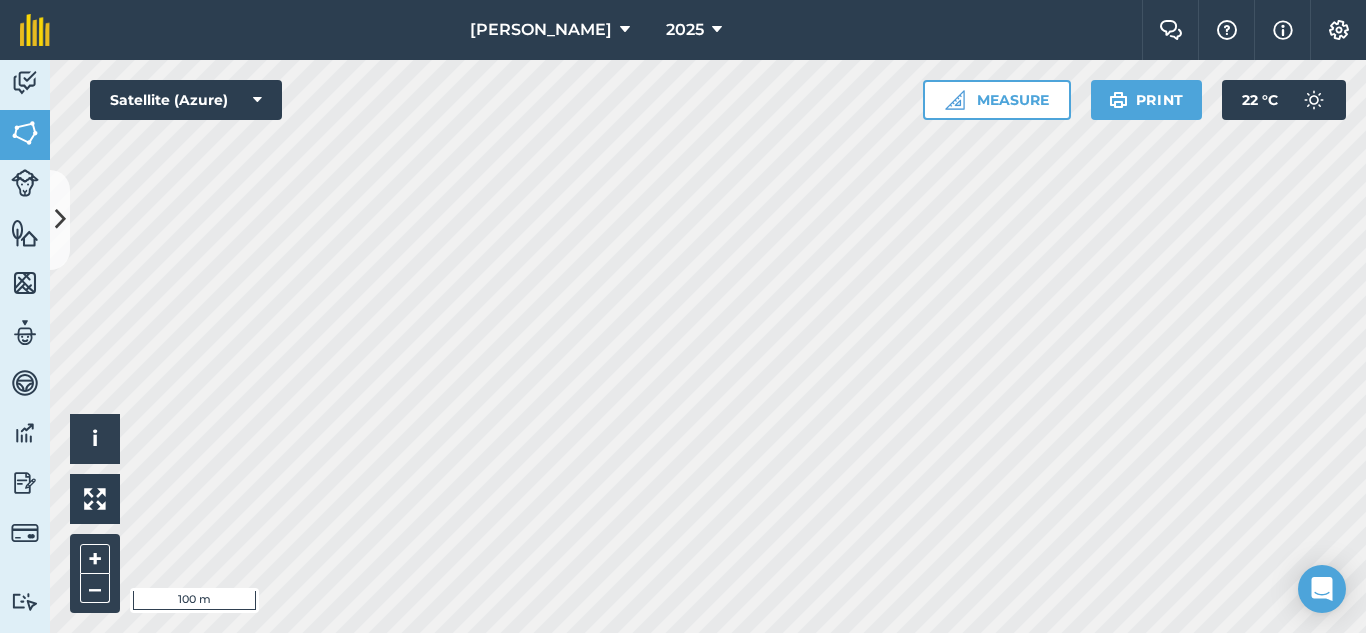 click on "[PERSON_NAME]  2025 Farm Chat Help Info Settings [PERSON_NAME]   -  2025 Reproduced with the permission of  Microsoft Printed on  [DATE] Field usages No usage set BEANS: DRY C282 Commercial maize Dams Dry Beans Dry Beans lake Dry land  Lake dry beans seed Other Other Other Seed Maize Feature types avo  avo main road Dams Eskom Lines Farm boundary  farm house farm house [PERSON_NAME] farm Main Pipe Lines  new pivot New pivot new shed park mount pivot 1 parkmount pivot 1 parkmount pivot 2 Pivot  1 pivot 3 pivot 3 option pivot 4 pivot 4 Pivot move Point  Pump House  [PERSON_NAME] Pivot 1 [PERSON_NAME] Pivot 2 [PERSON_NAME] Pivot 2 [PERSON_NAME] pivot 3 [PERSON_NAME] pivot 3 [PERSON_NAME] pivot 5 Trees Water Activity Fields Livestock Features Maps Team Vehicles Data Reporting Billing Tutorials Tutorials Fields   Add   Set usage Visibility: On Total area :  593.1   Ha Edit fields By usages, Filters (1) Commercial maize 15.58   Ha P-1 1.269   Ha P-2 2.692   Ha P-3 3.996   Ha P-4 2.586   Ha P-5 2.418   Ha P-6 1.924   Ha P-7 0.6955   Ha Dry Beans 108.2   Ha P 8-5 1.289" at bounding box center [683, 316] 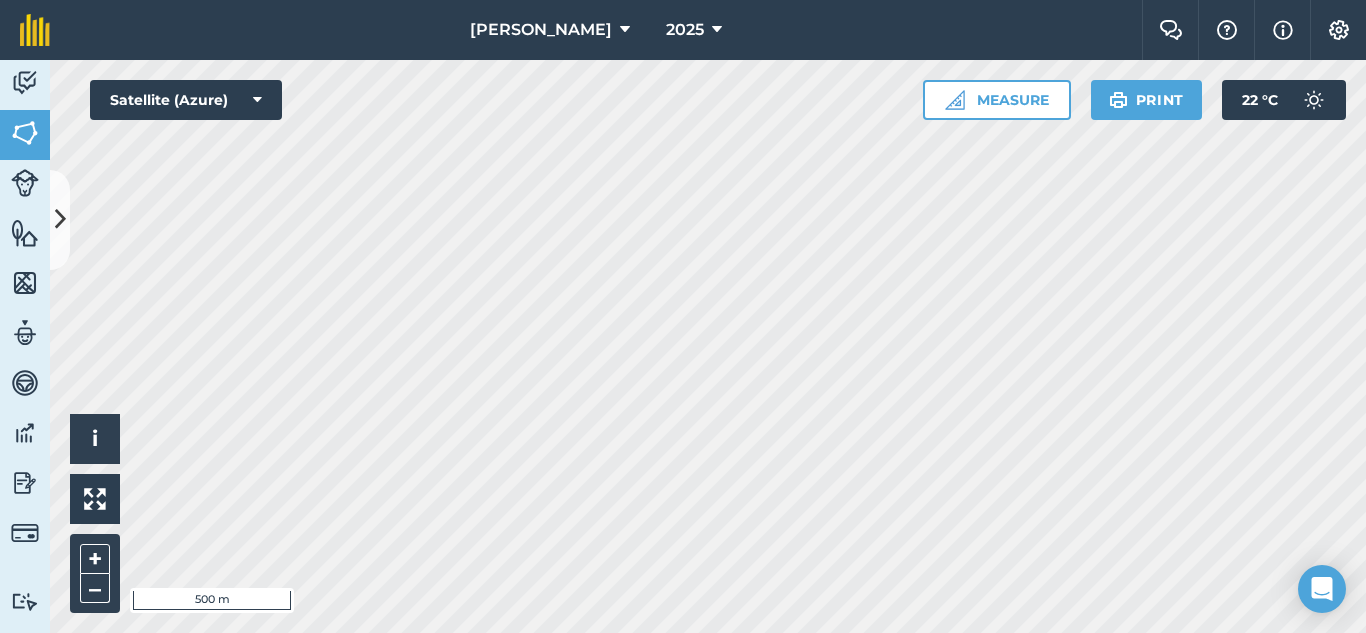 click on "[PERSON_NAME]  2025 Farm Chat Help Info Settings [PERSON_NAME]   -  2025 Reproduced with the permission of  Microsoft Printed on  [DATE] Field usages No usage set BEANS: DRY C282 Commercial maize Dams Dry Beans Dry Beans lake Dry land  Lake dry beans seed Other Other Other Seed Maize Feature types avo  avo main road Dams Eskom Lines Farm boundary  farm house farm house [PERSON_NAME] farm Main Pipe Lines  new pivot New pivot new shed park mount pivot 1 parkmount pivot 1 parkmount pivot 2 Pivot  1 pivot 3 pivot 3 option pivot 4 pivot 4 Pivot move Point  Pump House  [PERSON_NAME] Pivot 1 [PERSON_NAME] Pivot 2 [PERSON_NAME] Pivot 2 [PERSON_NAME] pivot 3 [PERSON_NAME] pivot 3 [PERSON_NAME] pivot 5 Trees Water Activity Fields Livestock Features Maps Team Vehicles Data Reporting Billing Tutorials Tutorials Fields   Add   Set usage Visibility: On Total area :  593.1   Ha Edit fields By usages, Filters (1) Commercial maize 15.58   Ha P-1 1.269   Ha P-2 2.692   Ha P-3 3.996   Ha P-4 2.586   Ha P-5 2.418   Ha P-6 1.924   Ha P-7 0.6955   Ha Dry Beans 108.2   Ha P 8-5 1.289" at bounding box center [683, 316] 